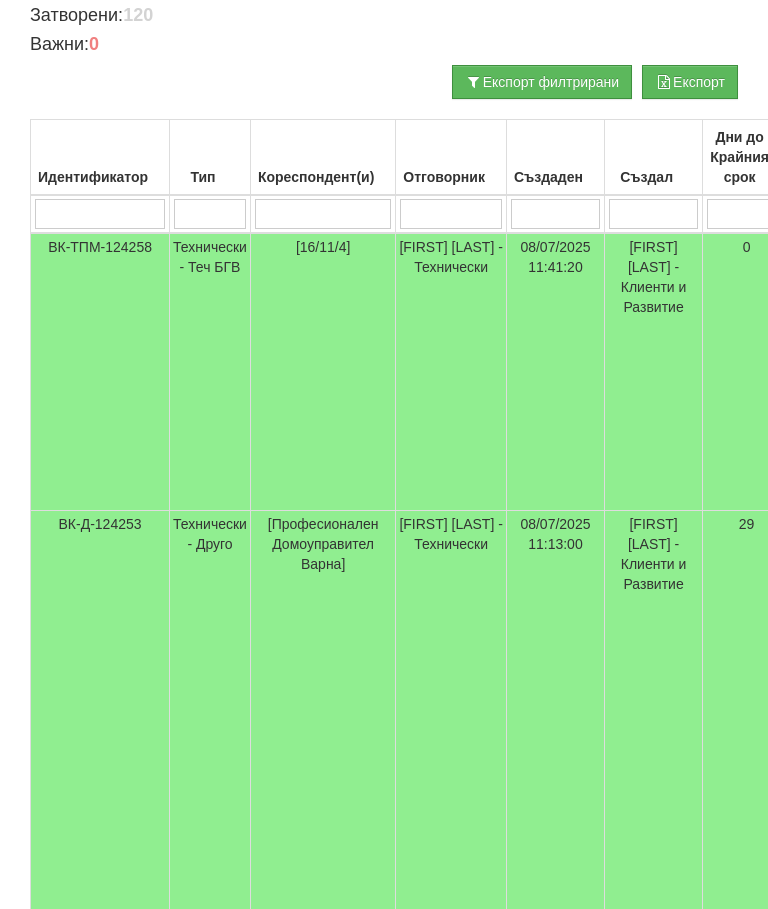 scroll, scrollTop: 0, scrollLeft: 0, axis: both 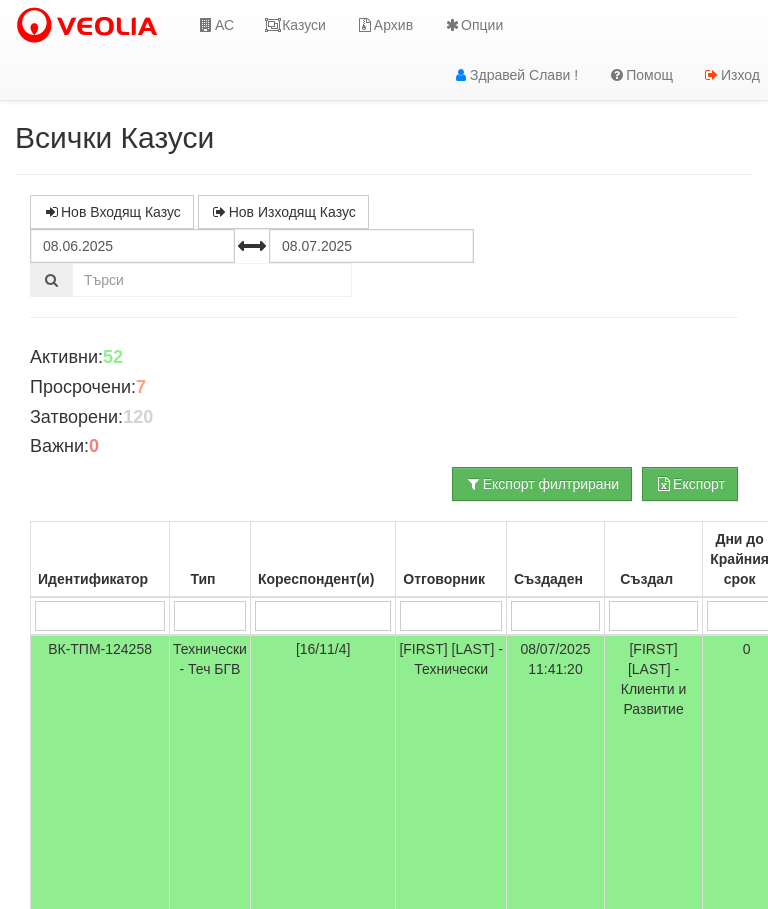 click on "Казуси" at bounding box center [295, 25] 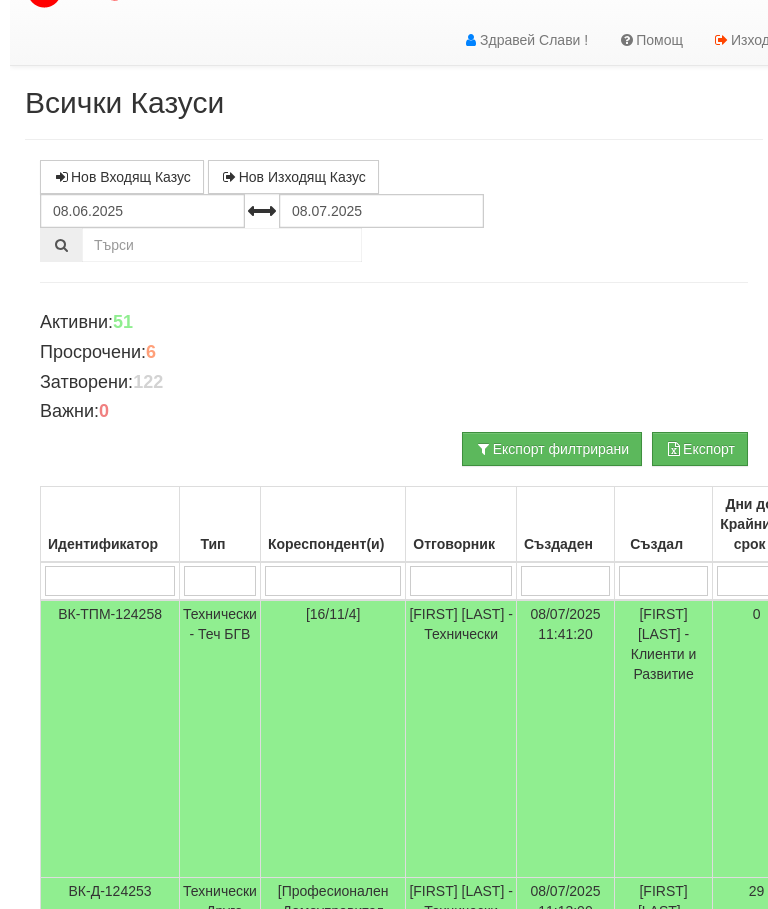 scroll, scrollTop: 0, scrollLeft: 0, axis: both 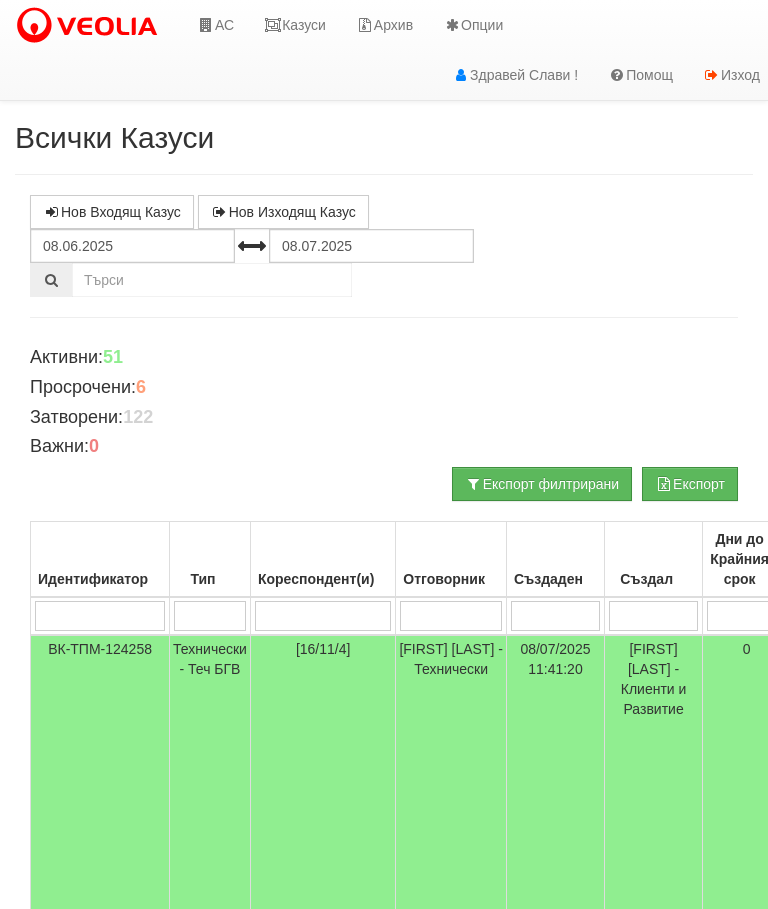 click at bounding box center (99, 616) 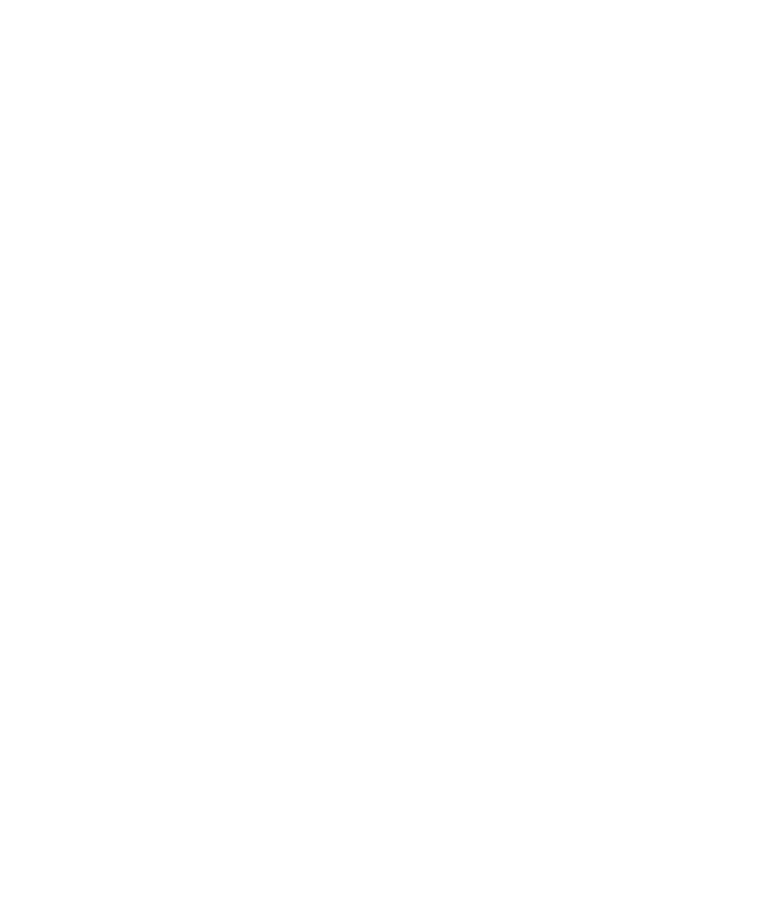 scroll, scrollTop: 427, scrollLeft: 802, axis: both 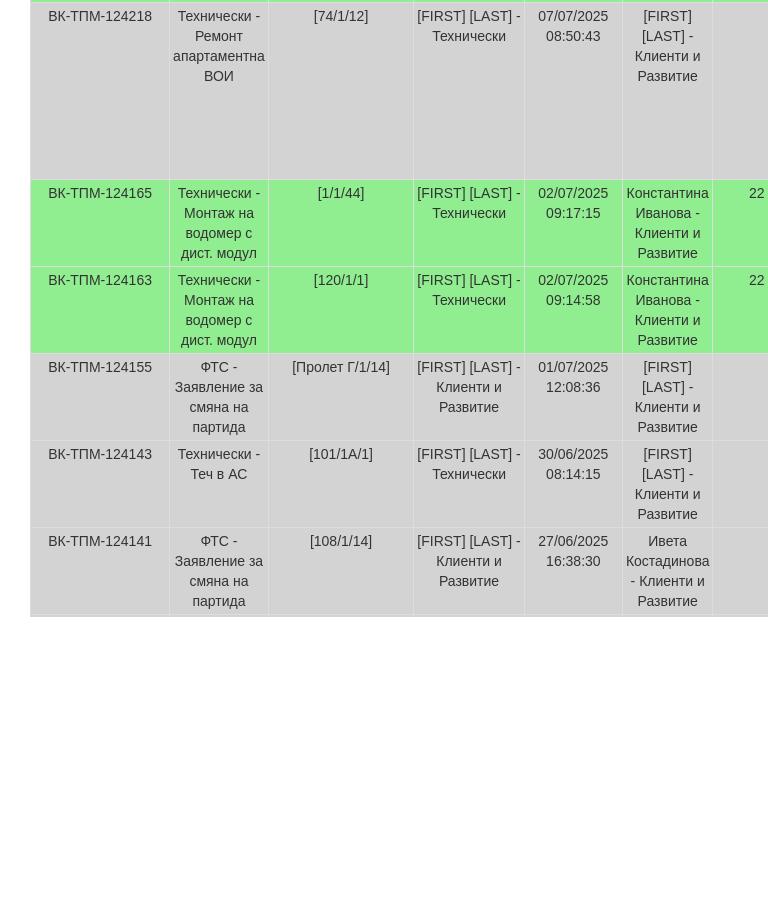 type on "1/1" 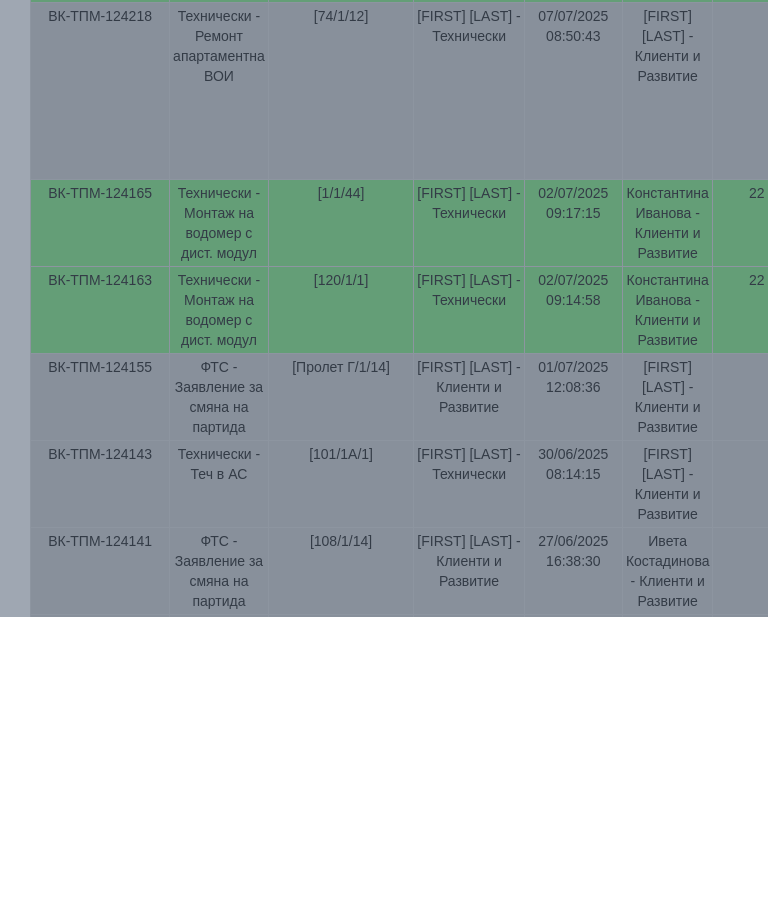 scroll, scrollTop: 720, scrollLeft: 0, axis: vertical 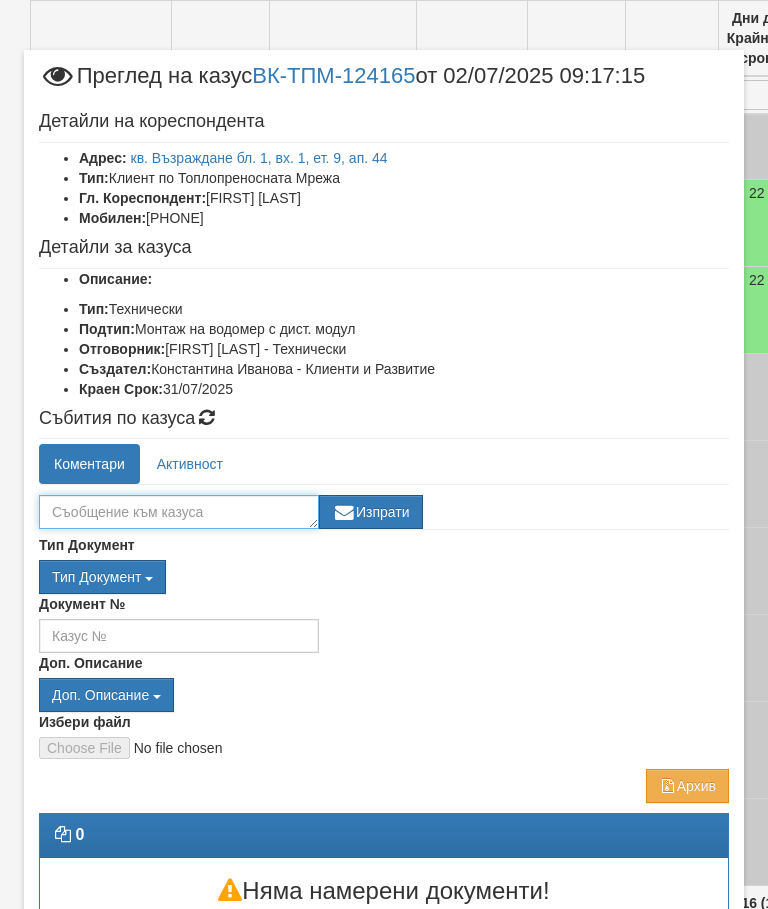 click at bounding box center (179, 512) 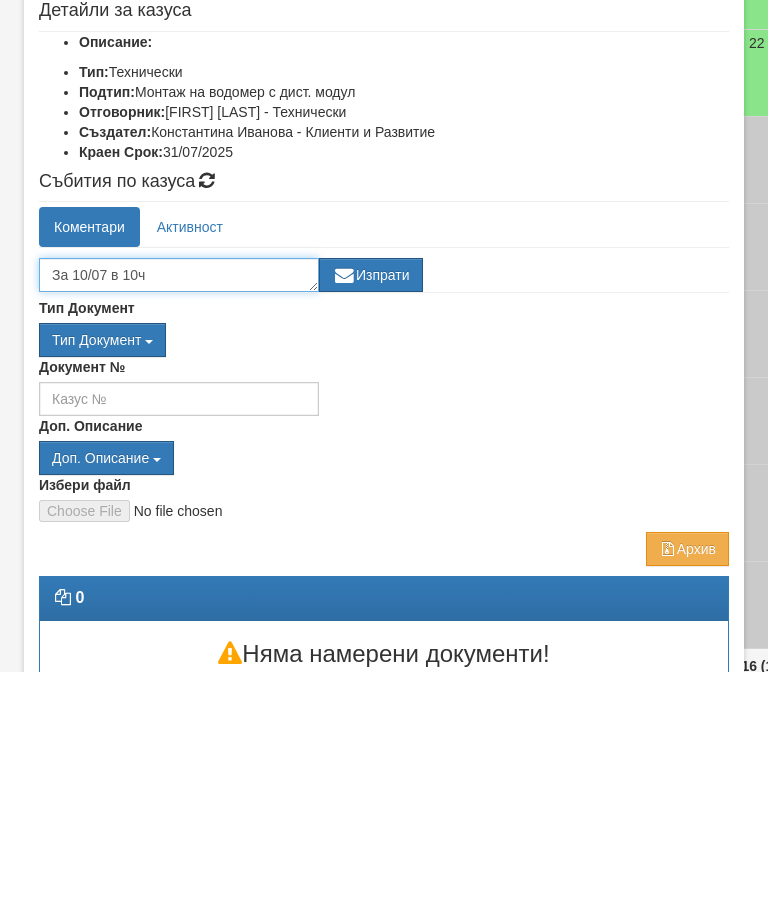 type on "За 10/07 в 10ч" 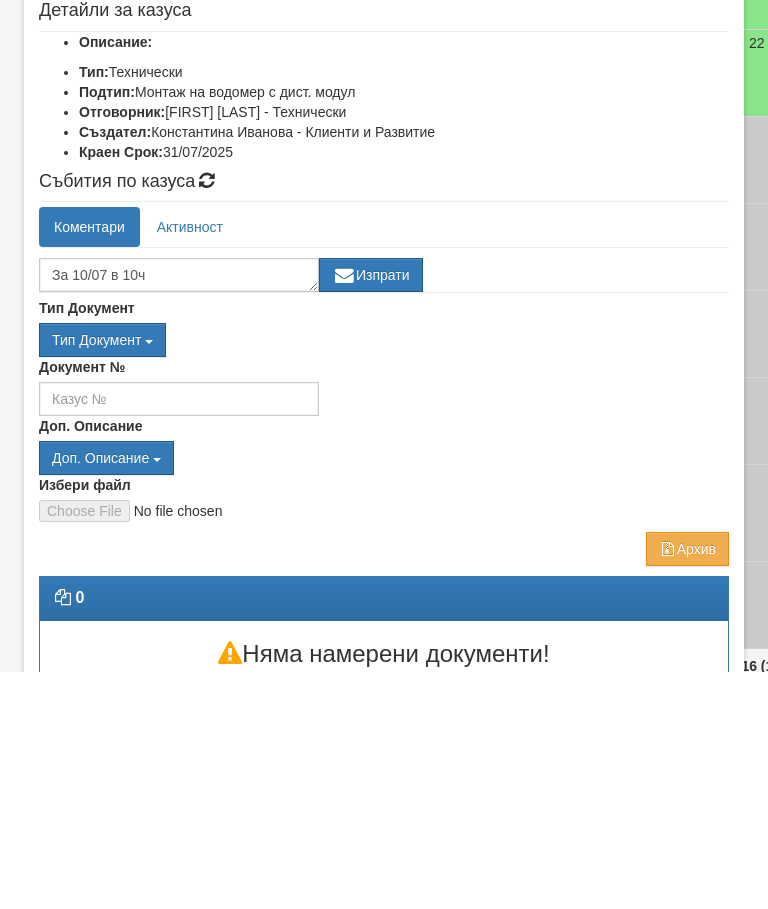 click on "Изпрати" at bounding box center [371, 512] 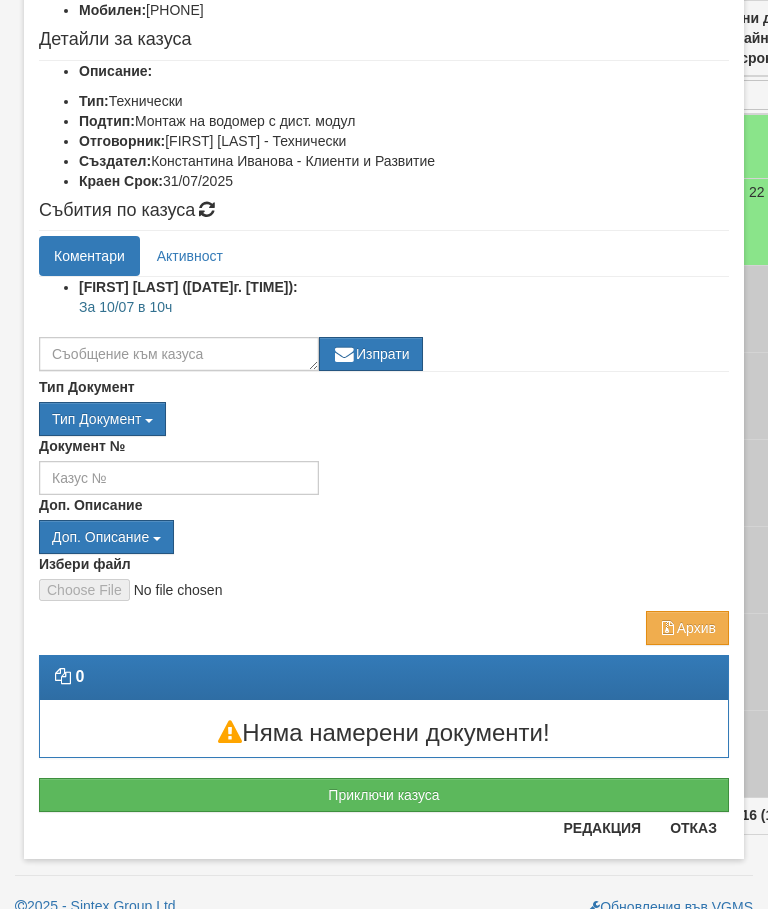 scroll, scrollTop: 208, scrollLeft: 0, axis: vertical 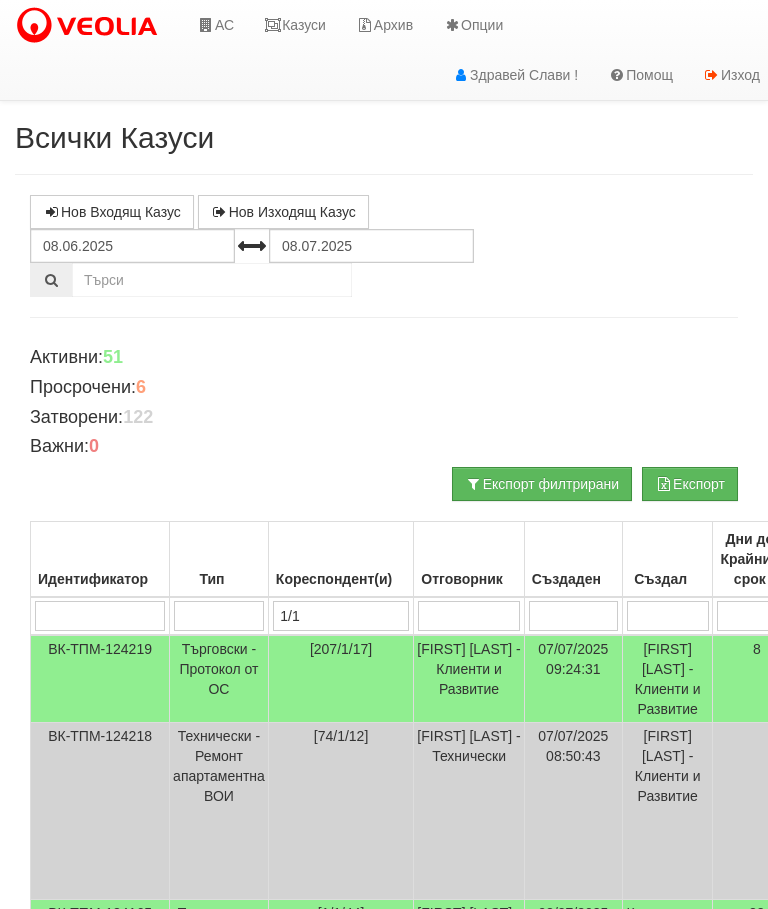 click on "Казуси" at bounding box center [295, 25] 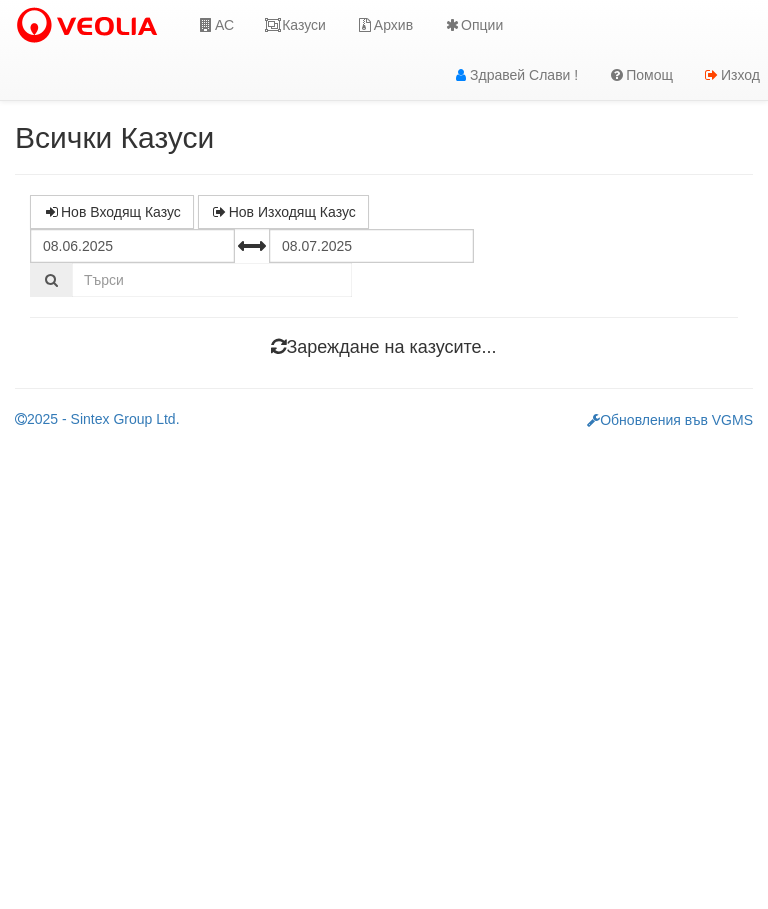 scroll, scrollTop: 0, scrollLeft: 0, axis: both 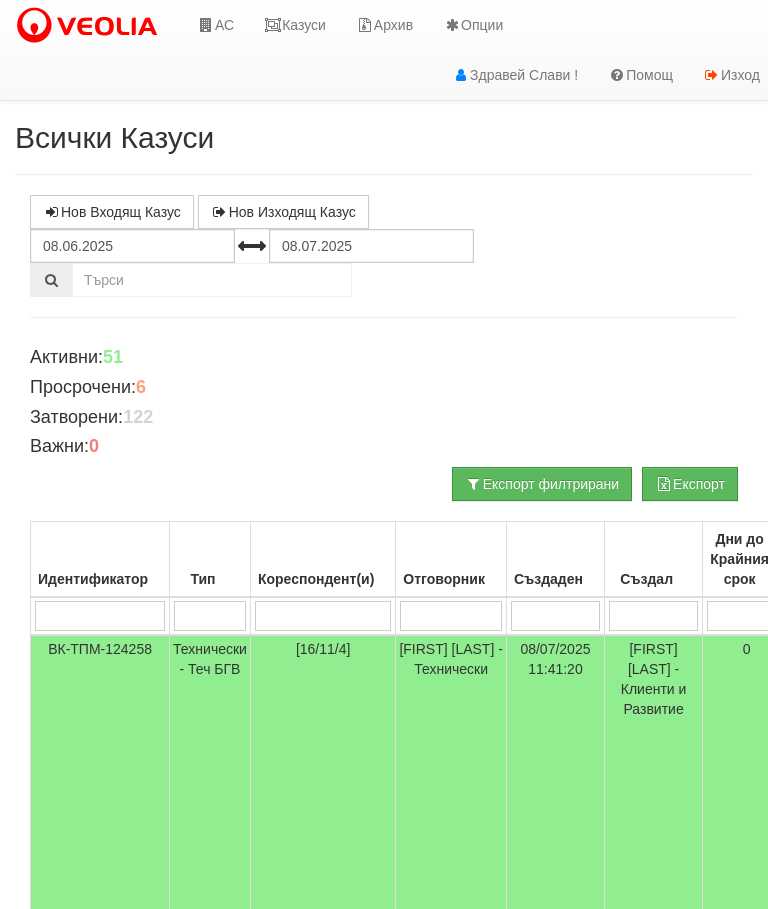 click on "Казуси" at bounding box center [295, 25] 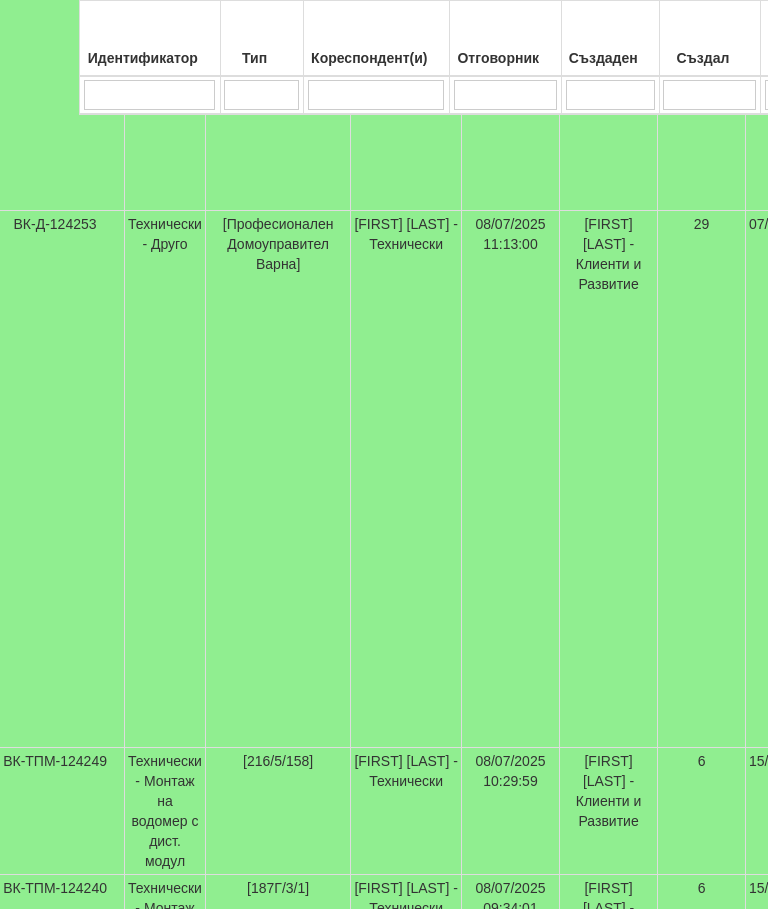scroll, scrollTop: 702, scrollLeft: 0, axis: vertical 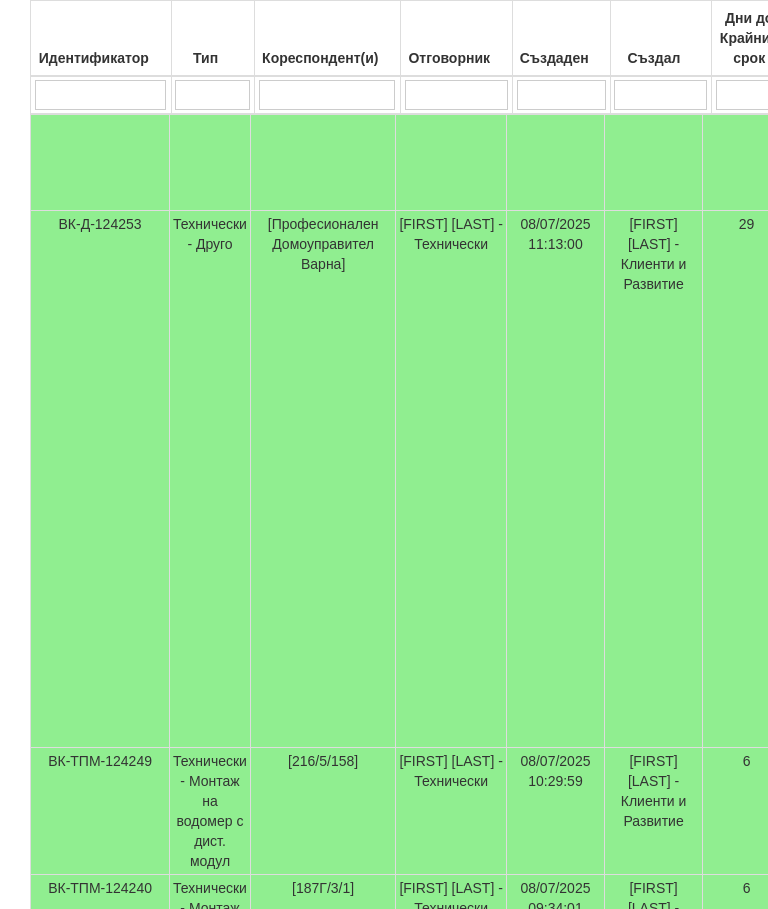 click on "Технически - Друго" at bounding box center (210, 479) 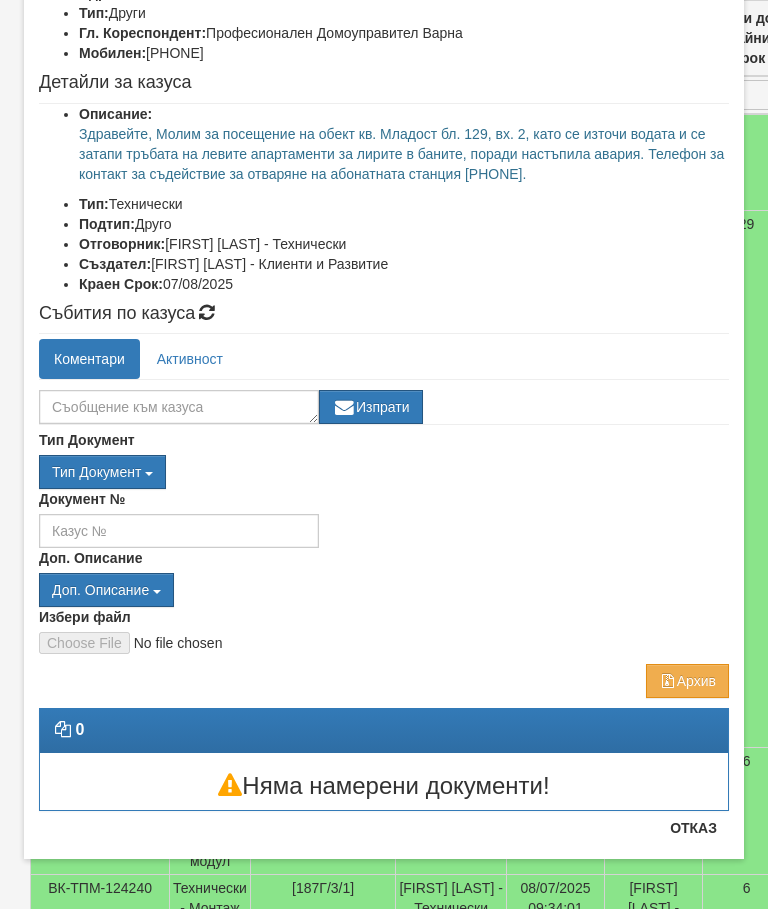 scroll, scrollTop: 165, scrollLeft: 0, axis: vertical 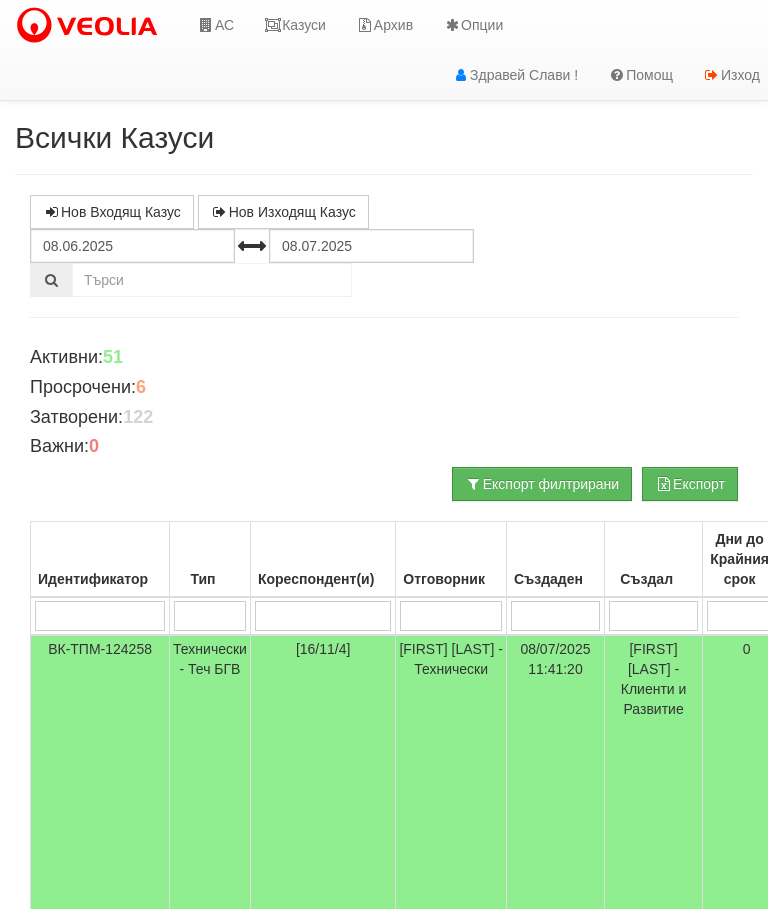 click on "Казуси" at bounding box center [295, 25] 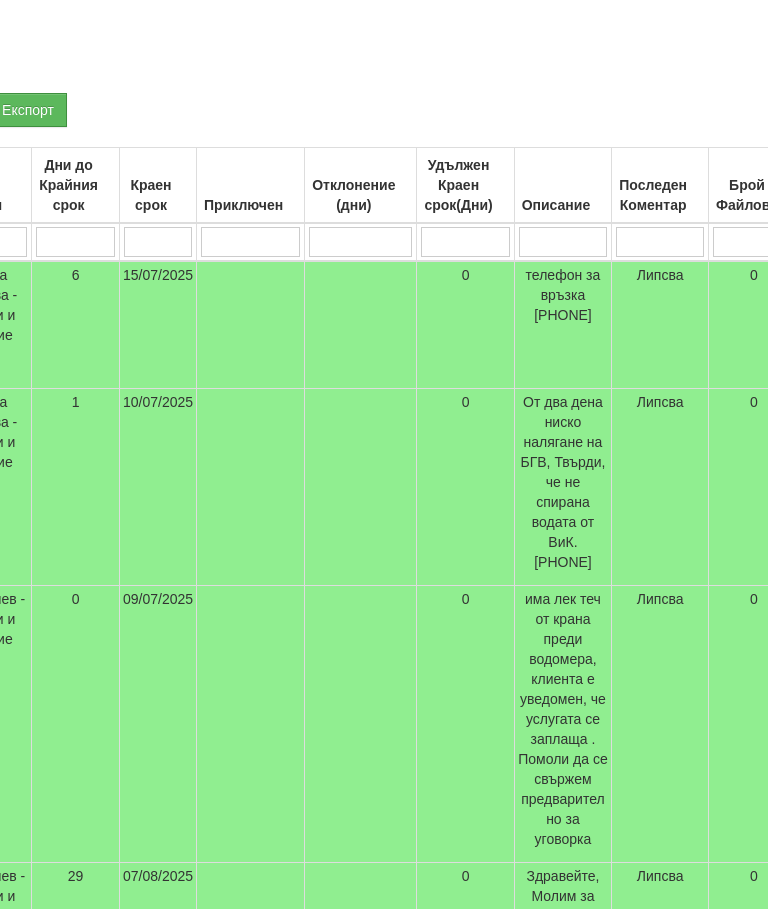scroll, scrollTop: 374, scrollLeft: 795, axis: both 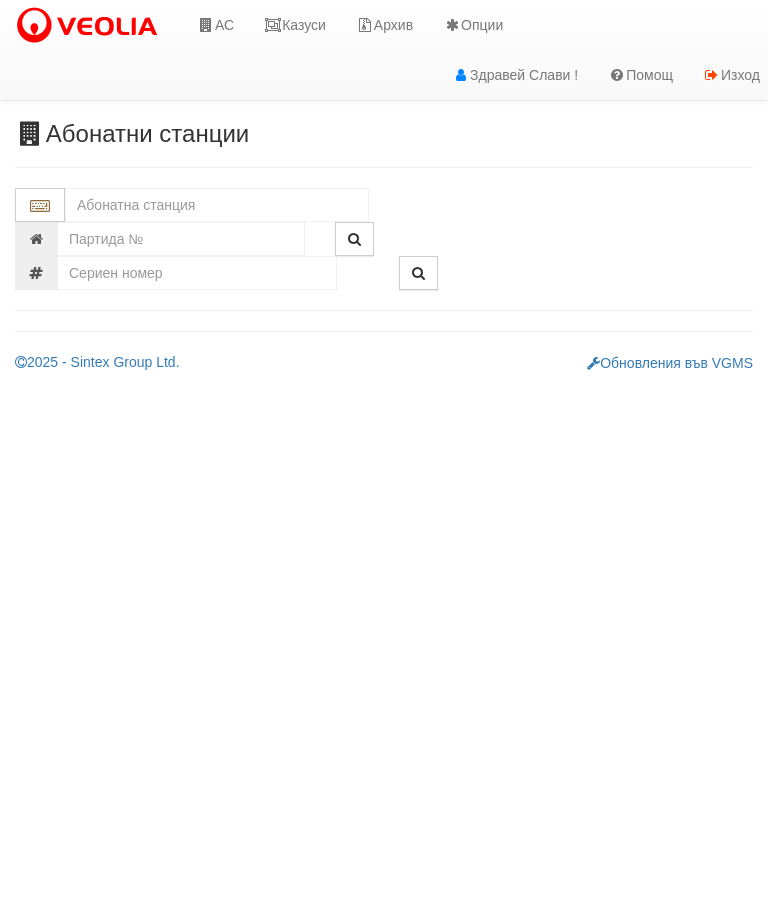 click on "Казуси" at bounding box center (295, 25) 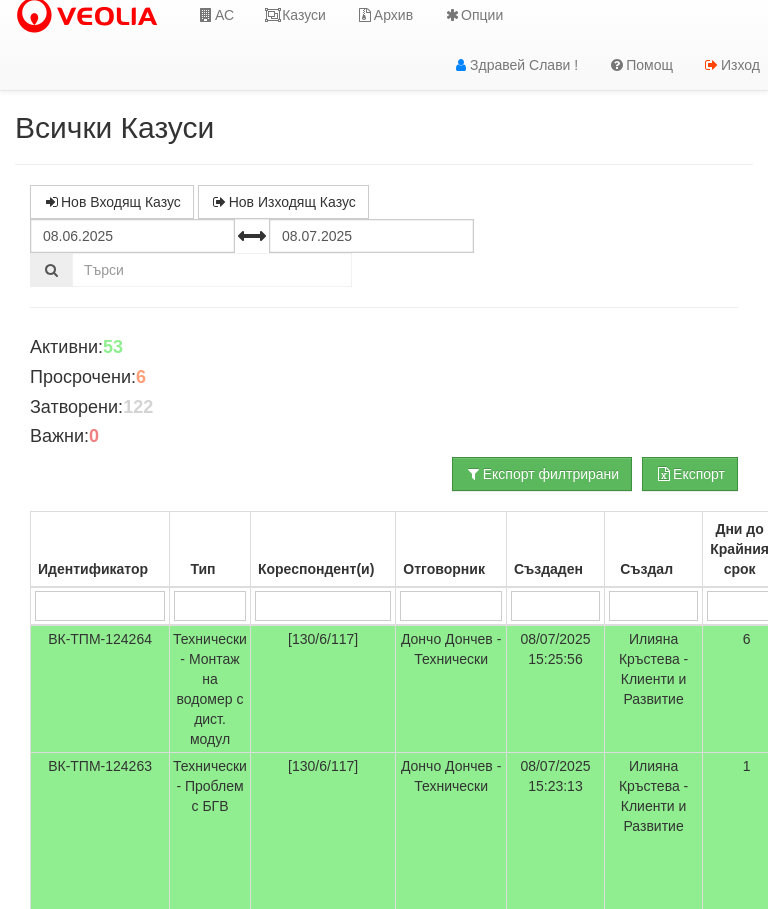 scroll, scrollTop: 0, scrollLeft: 0, axis: both 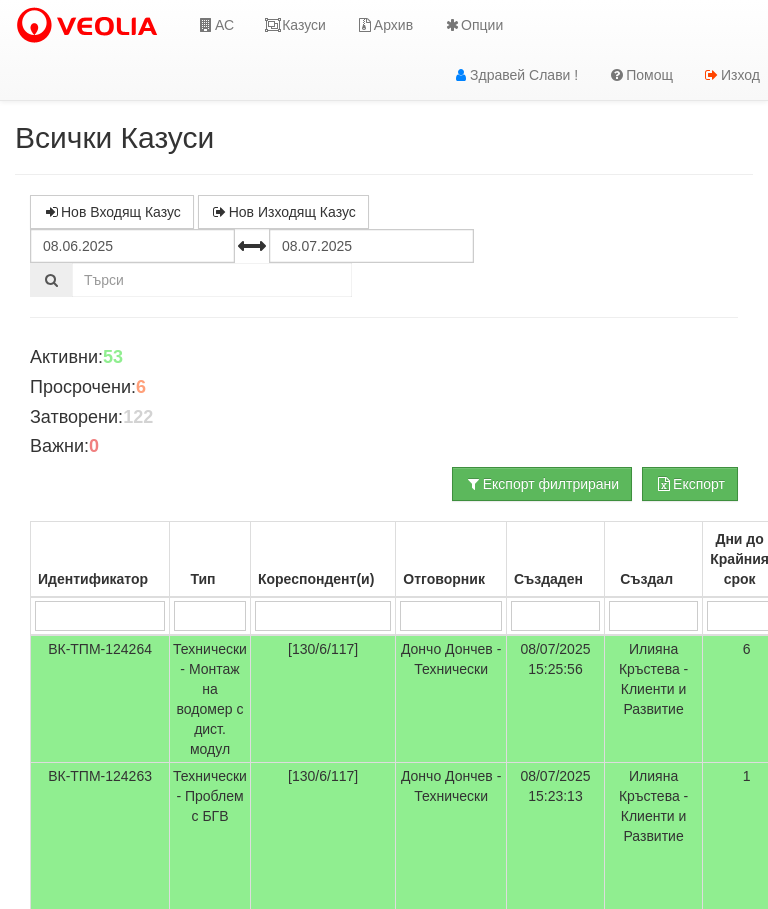 click on "Казуси" at bounding box center (295, 25) 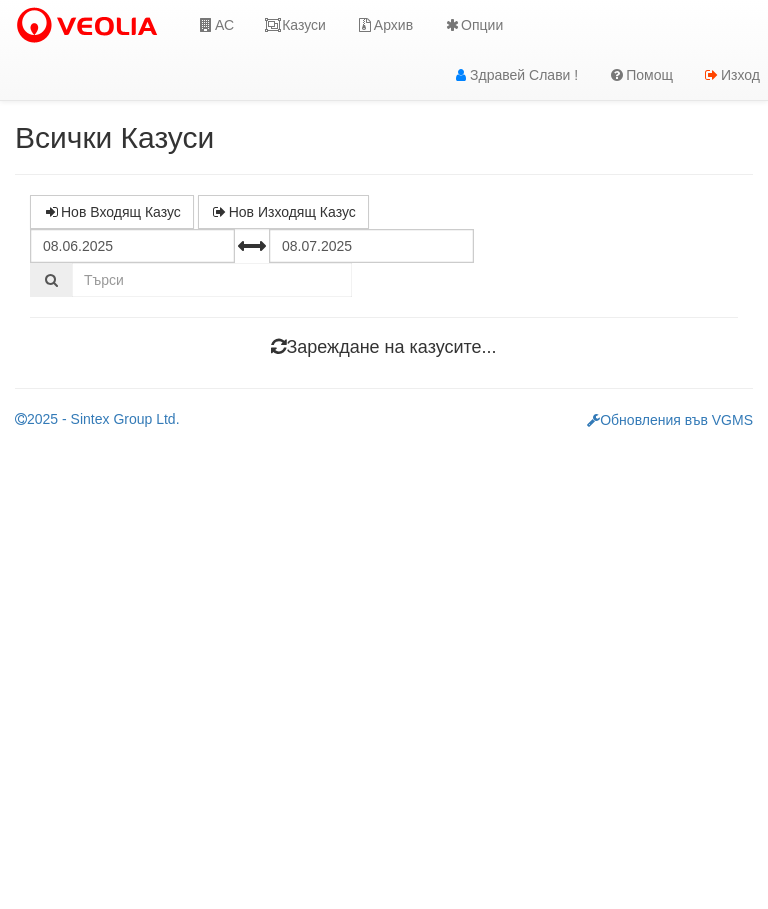 scroll, scrollTop: 0, scrollLeft: 0, axis: both 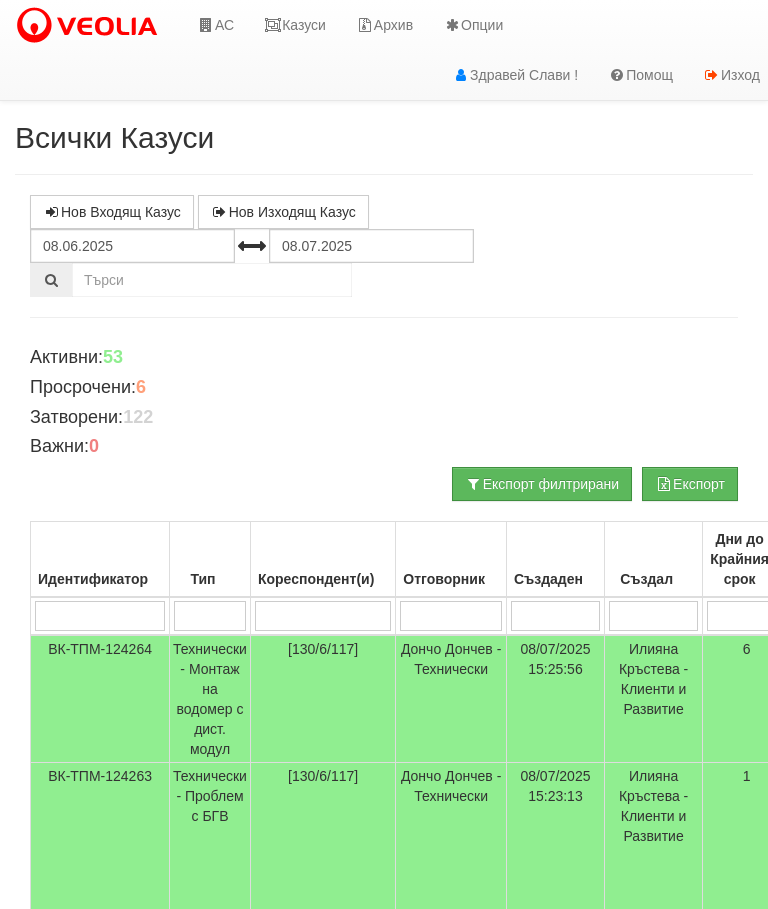click on "Казуси" at bounding box center [295, 25] 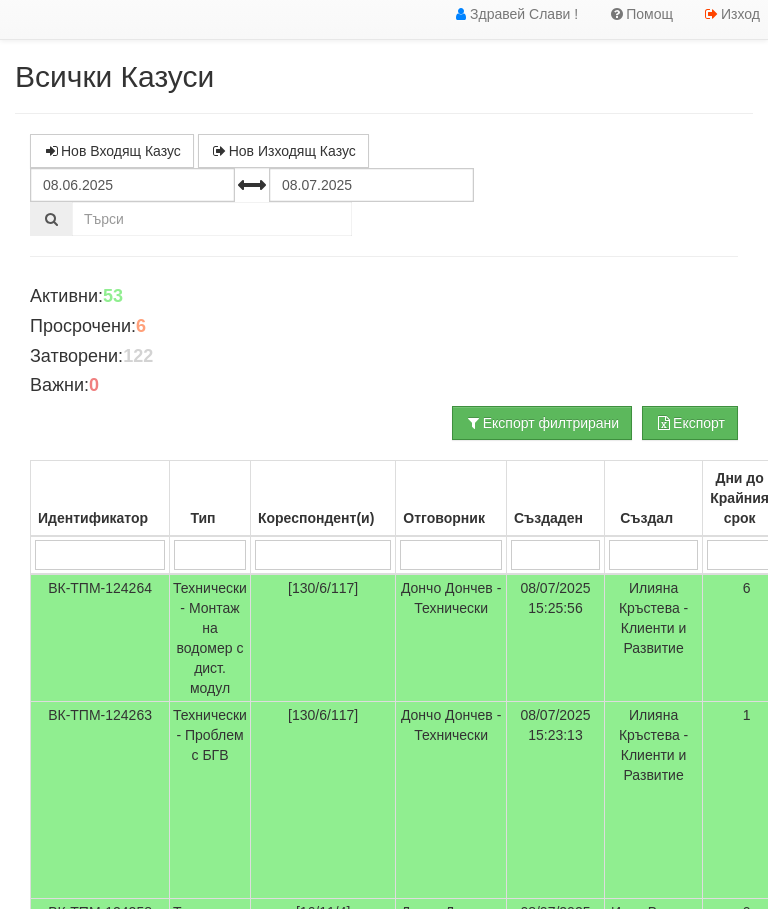 scroll, scrollTop: 0, scrollLeft: 0, axis: both 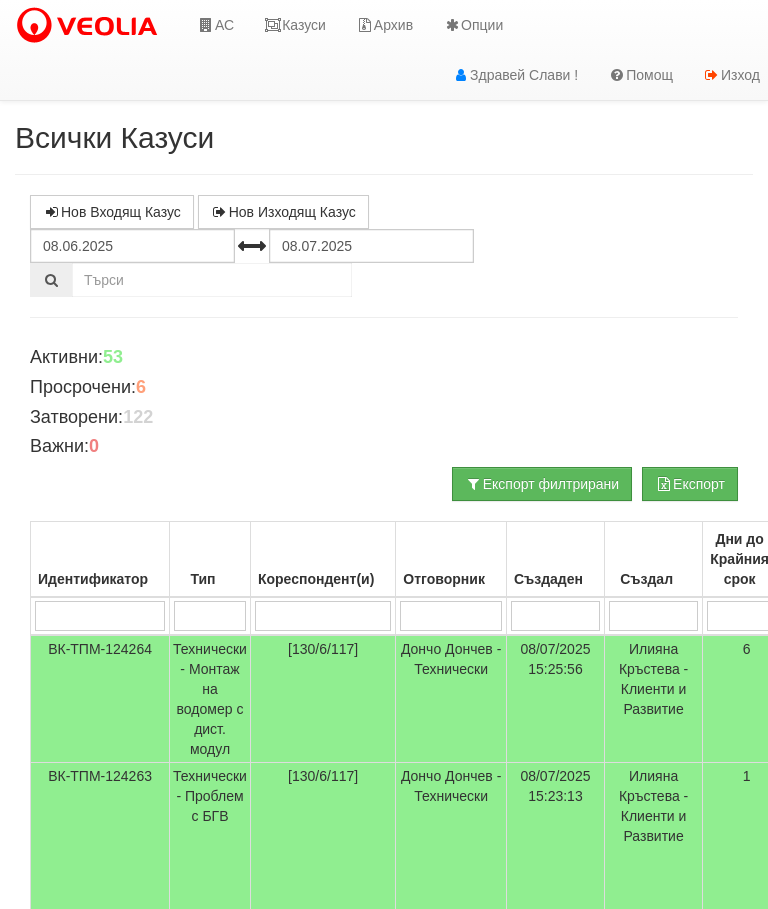 click on "Казуси" at bounding box center [295, 25] 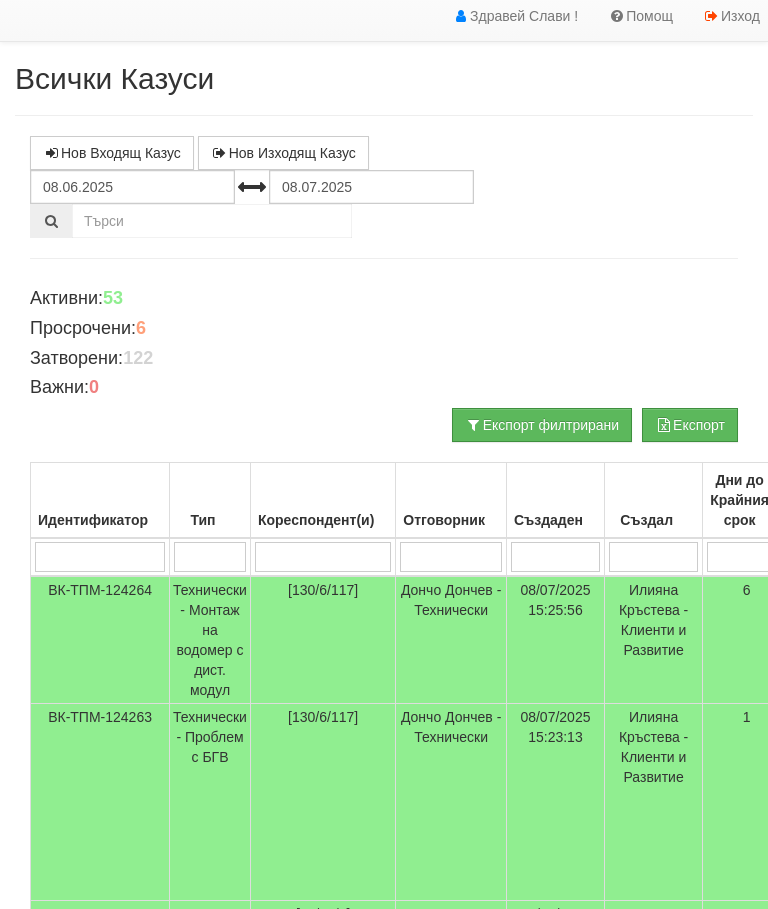 scroll, scrollTop: 0, scrollLeft: 0, axis: both 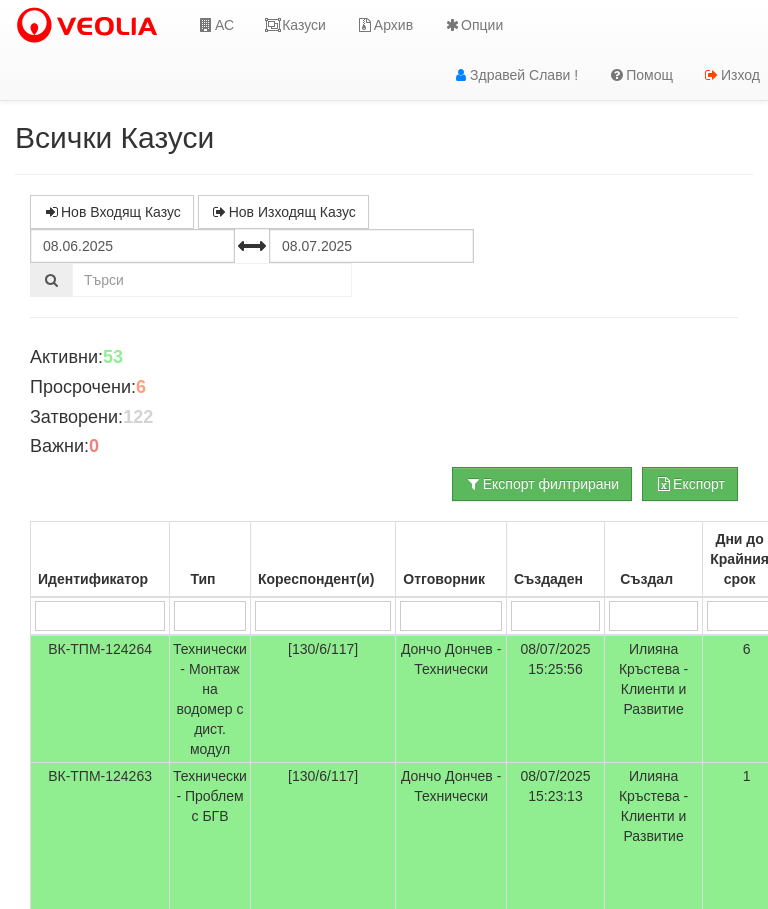 click on "Технически - Монтаж на водомер с дист. модул" at bounding box center (210, 699) 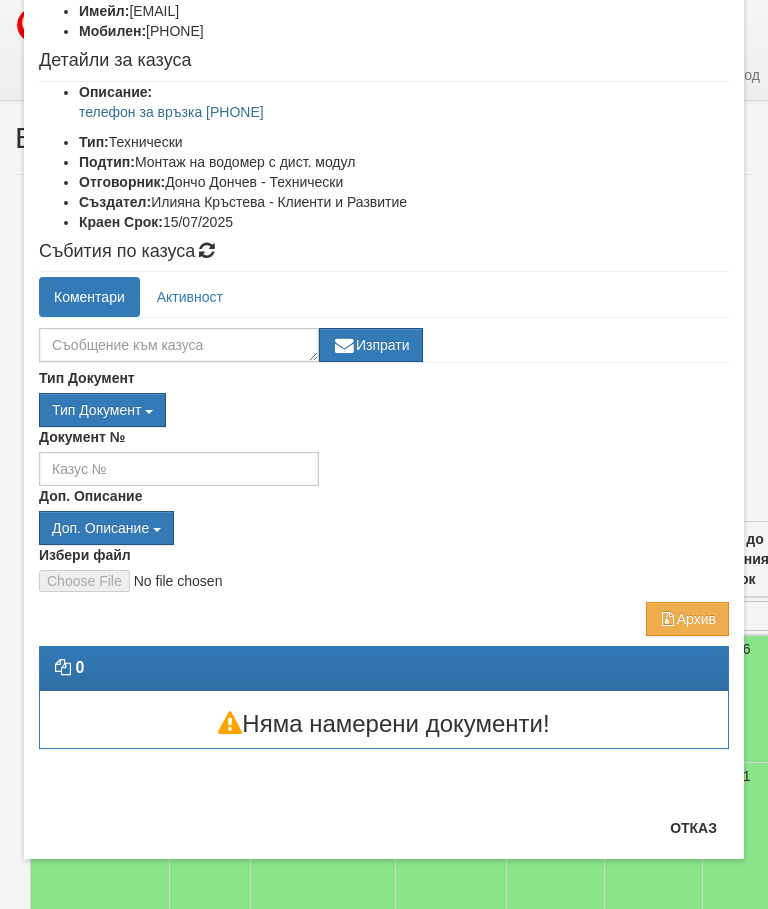 scroll, scrollTop: 207, scrollLeft: 0, axis: vertical 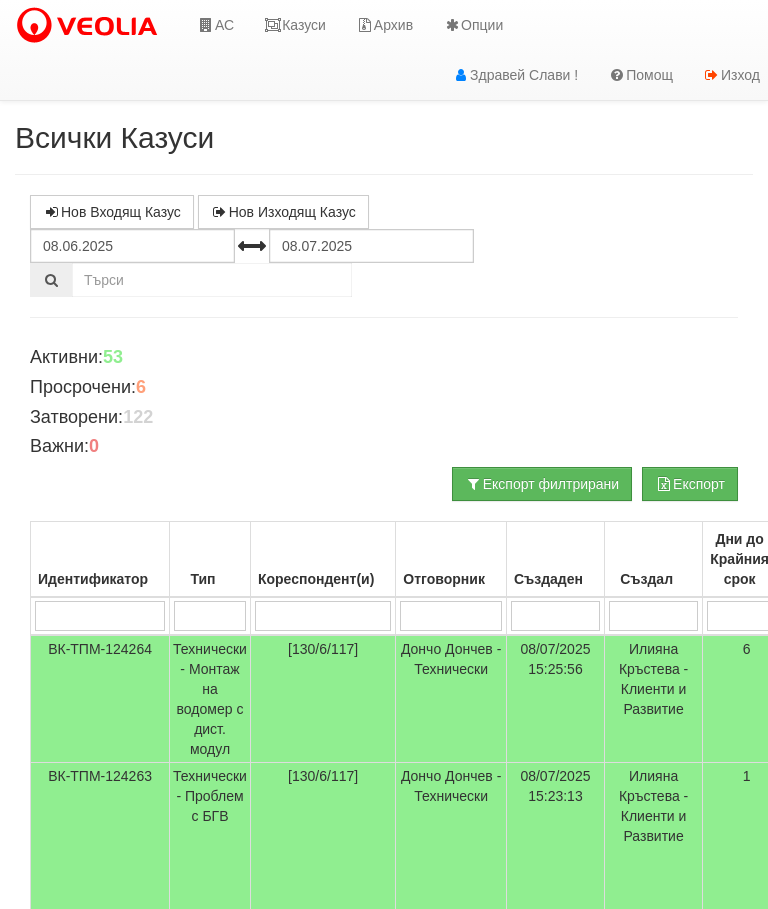 click on "Казуси" at bounding box center [295, 25] 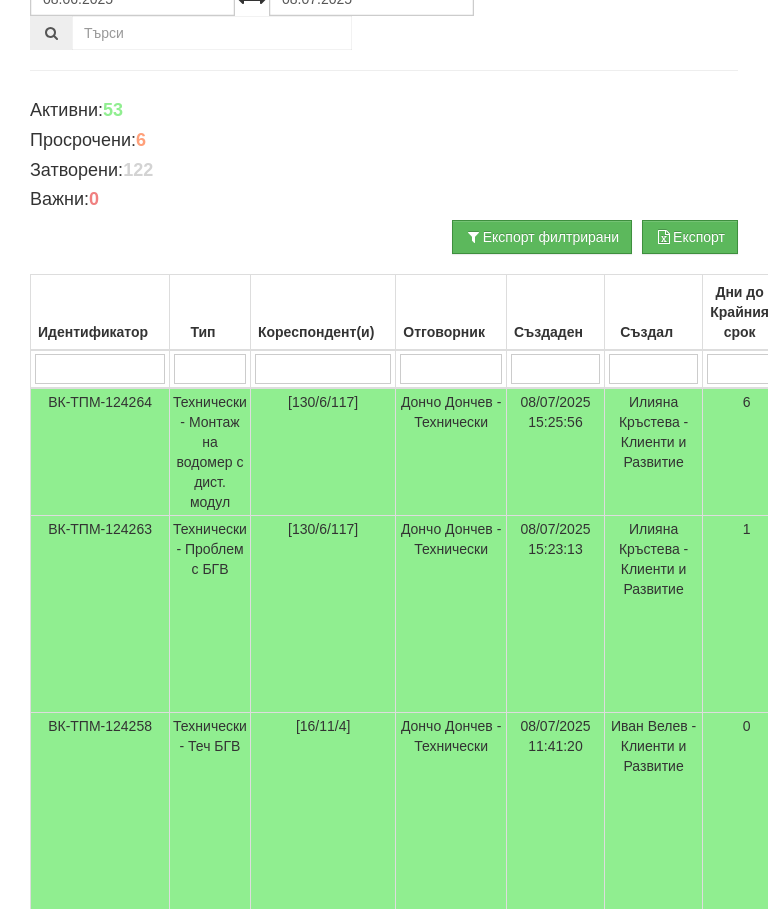 scroll, scrollTop: 0, scrollLeft: 0, axis: both 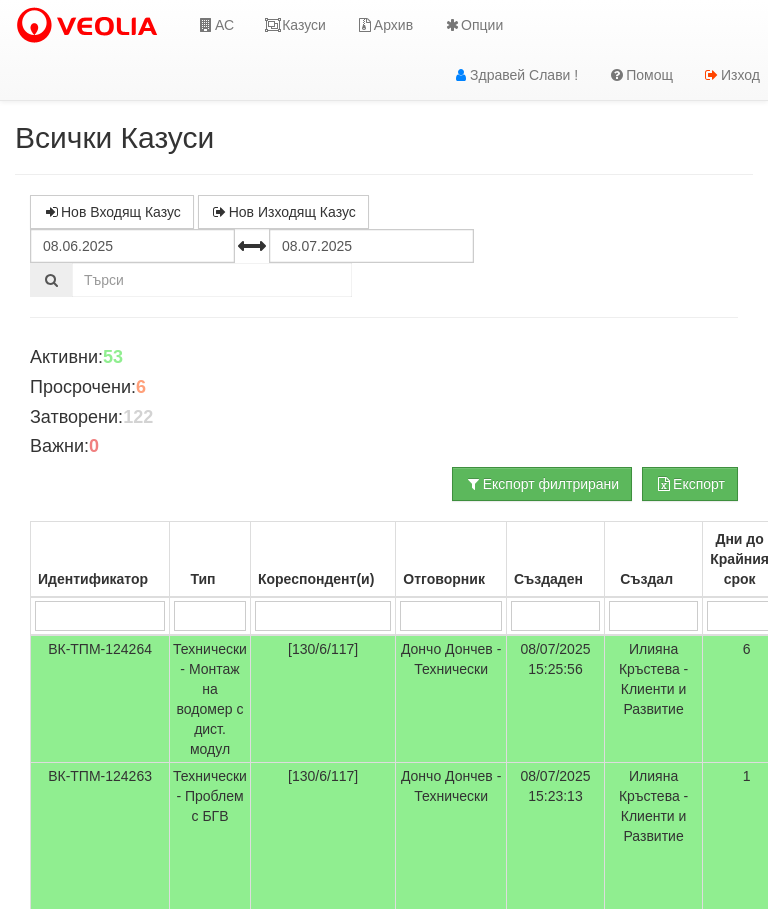 click on "Казуси" at bounding box center [295, 25] 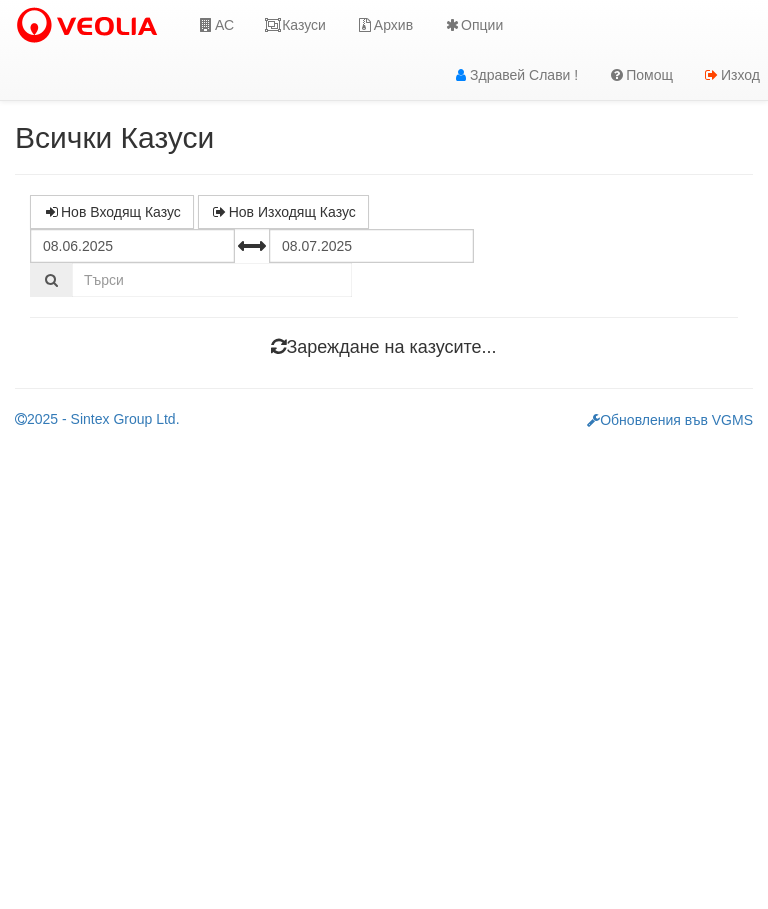 scroll, scrollTop: 0, scrollLeft: 0, axis: both 